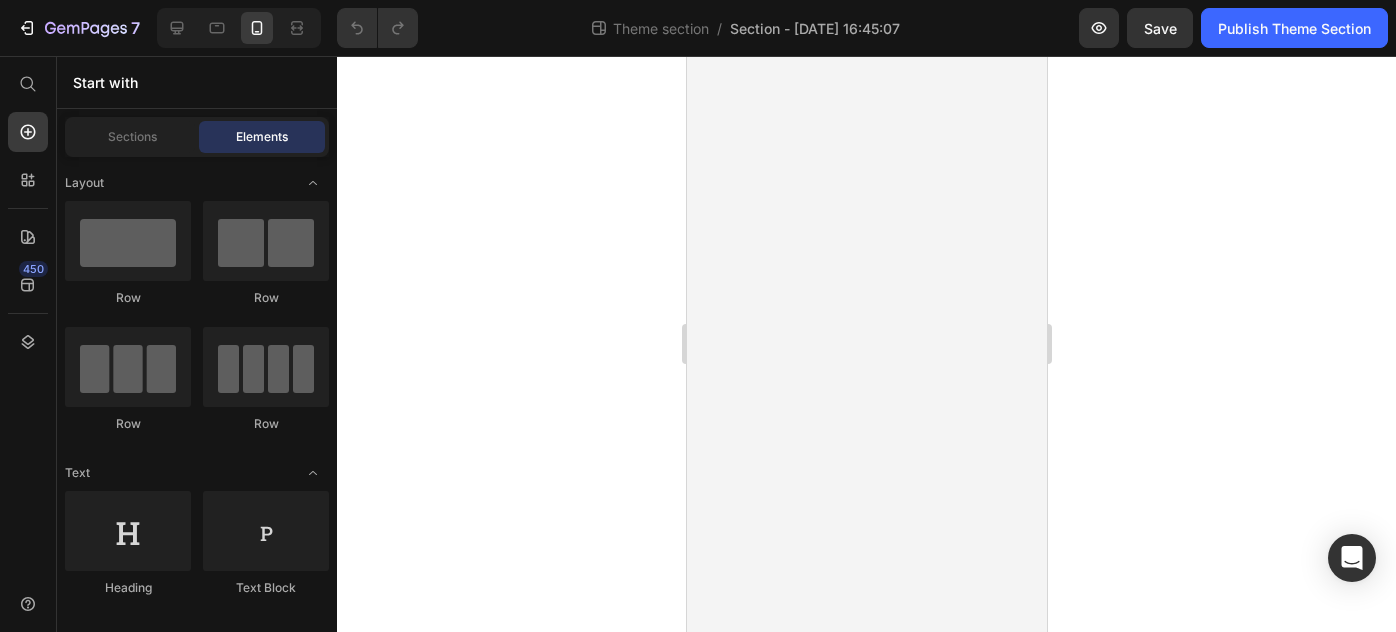 scroll, scrollTop: 0, scrollLeft: 0, axis: both 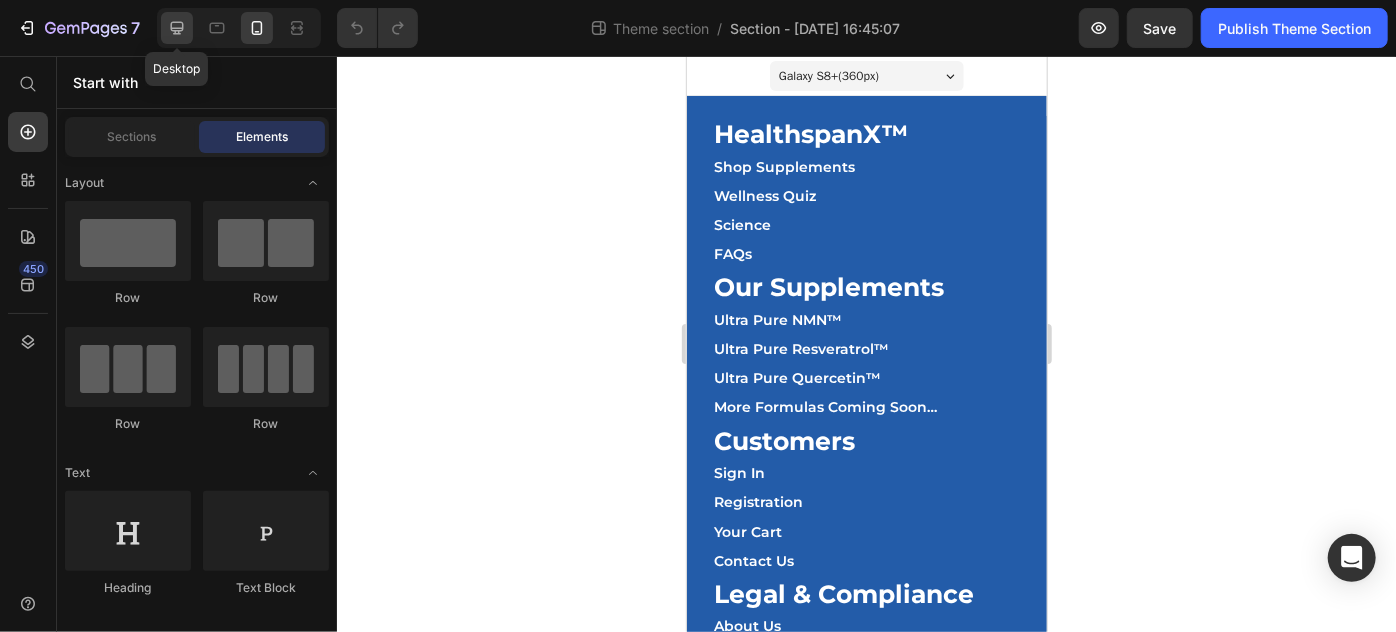 click 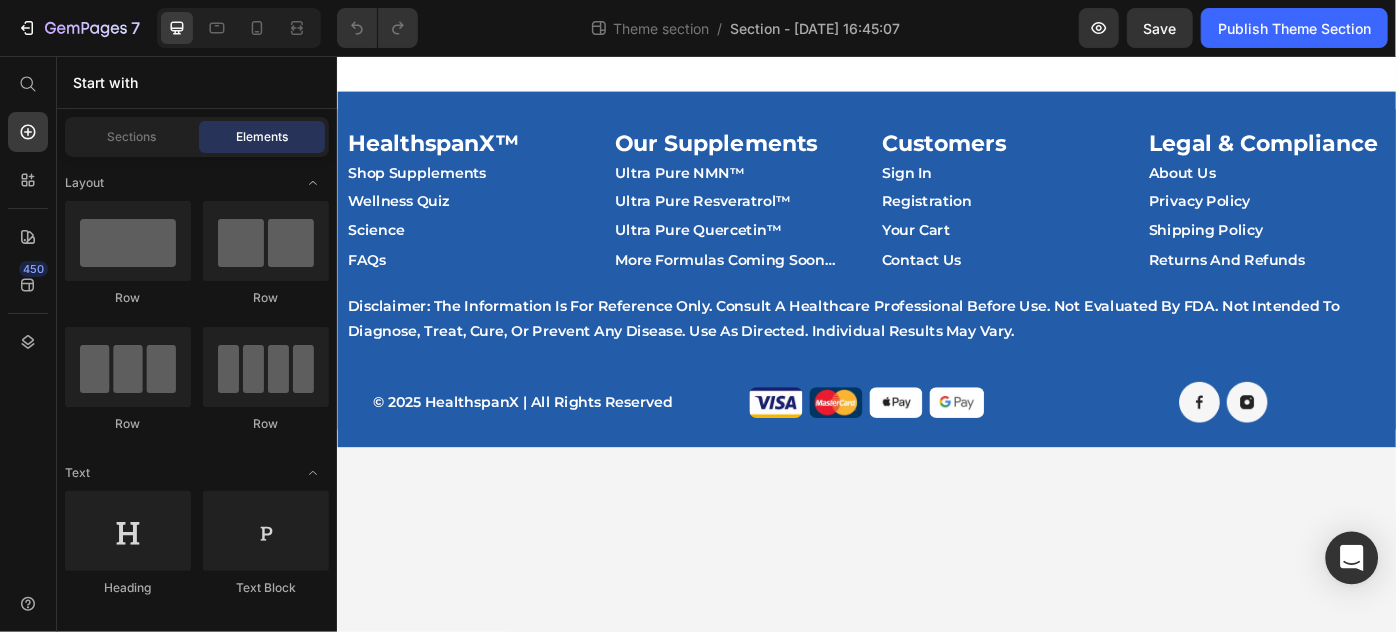 click 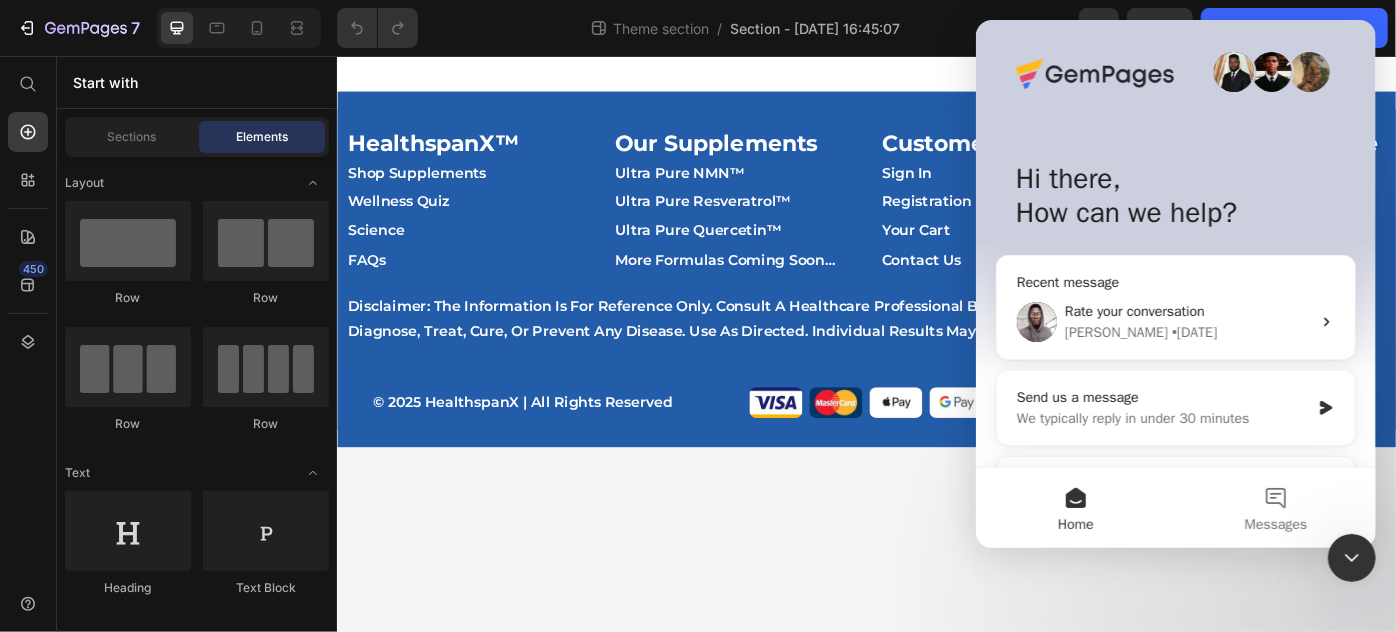 scroll, scrollTop: 0, scrollLeft: 0, axis: both 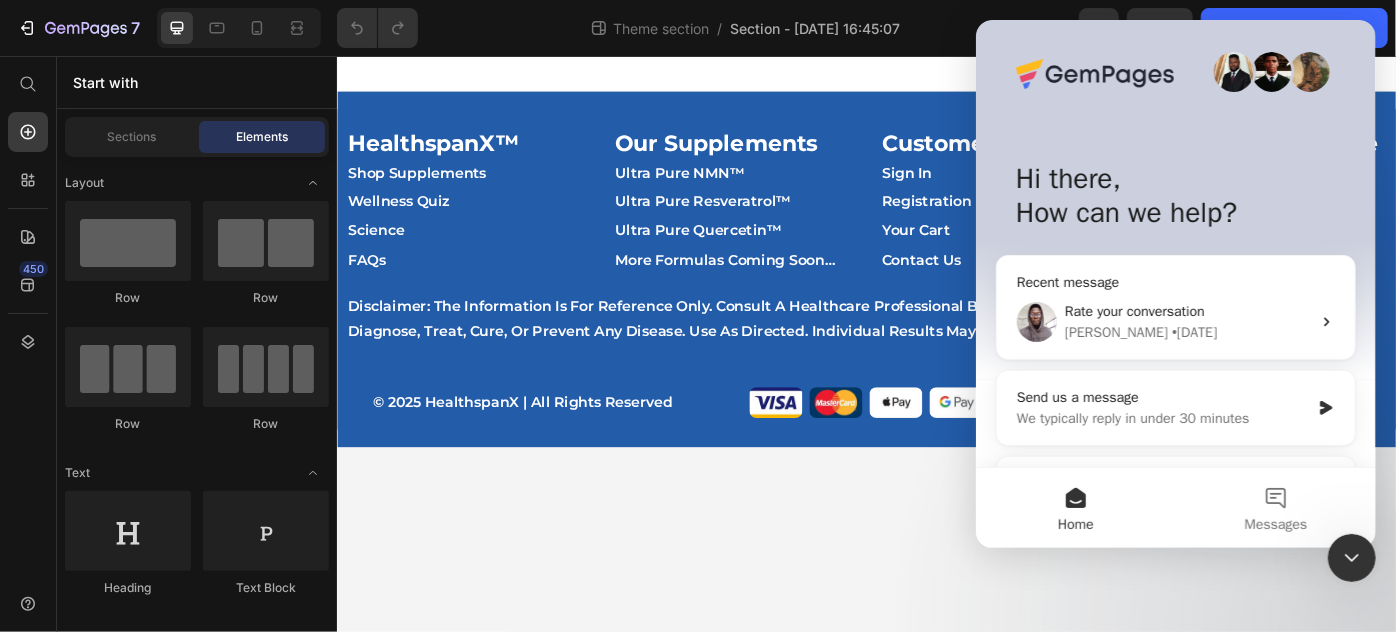 drag, startPoint x: 2671, startPoint y: 1094, endPoint x: -2, endPoint y: 673, distance: 2705.951 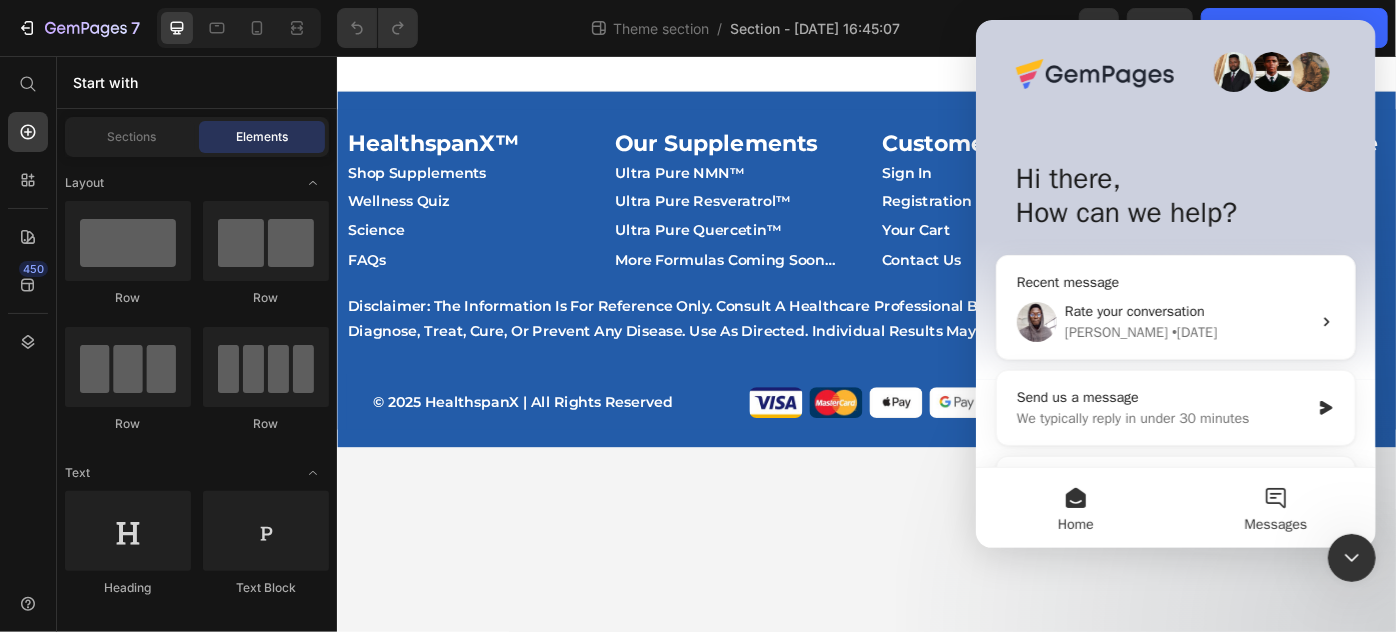 click on "Messages" at bounding box center [1275, 508] 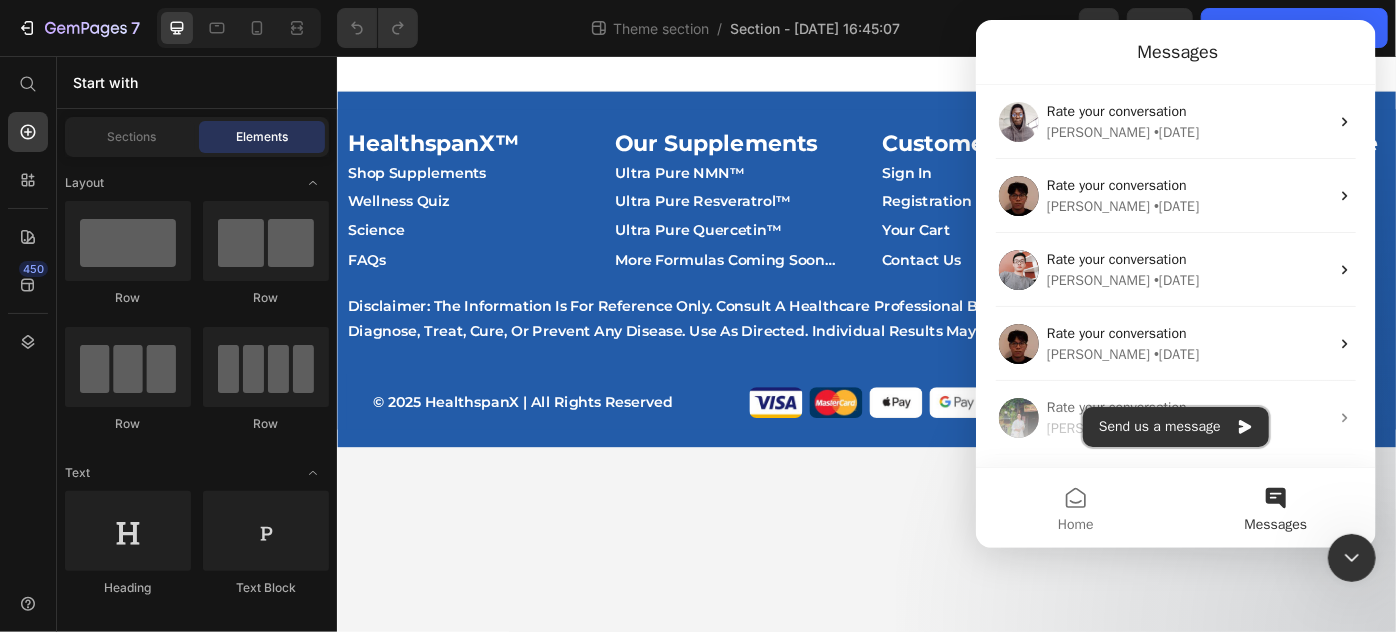 click on "Send us a message" at bounding box center [1175, 427] 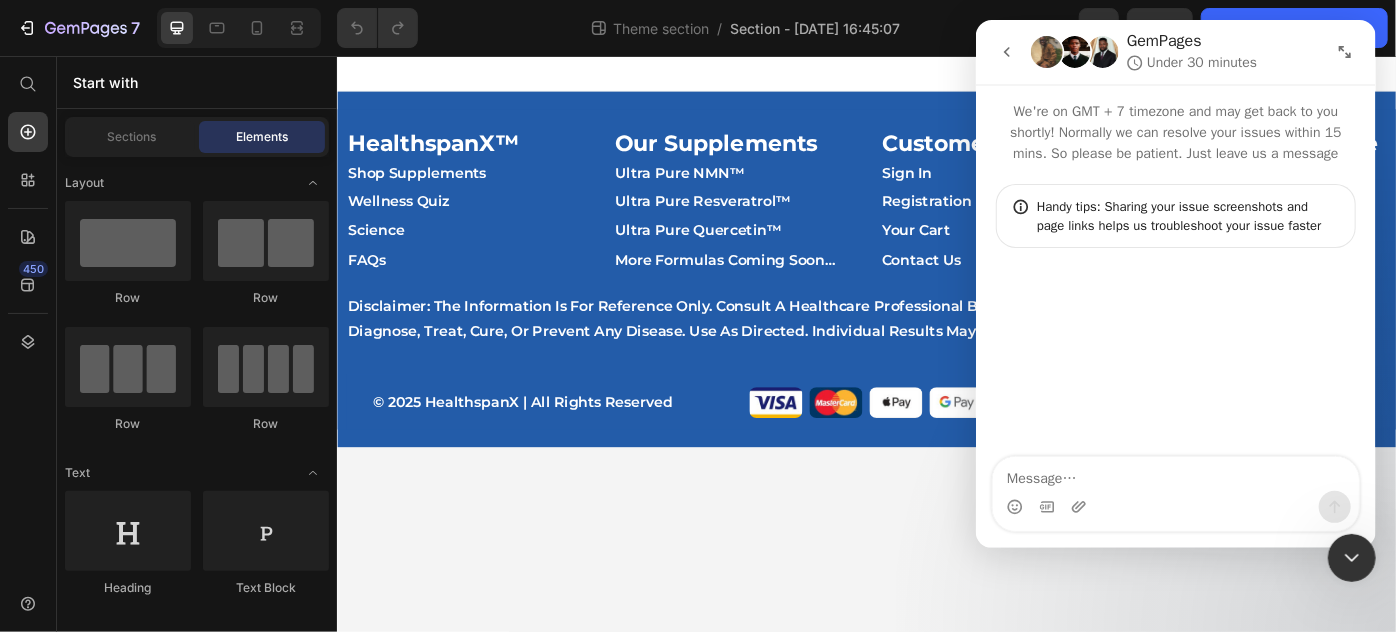click at bounding box center [1175, 474] 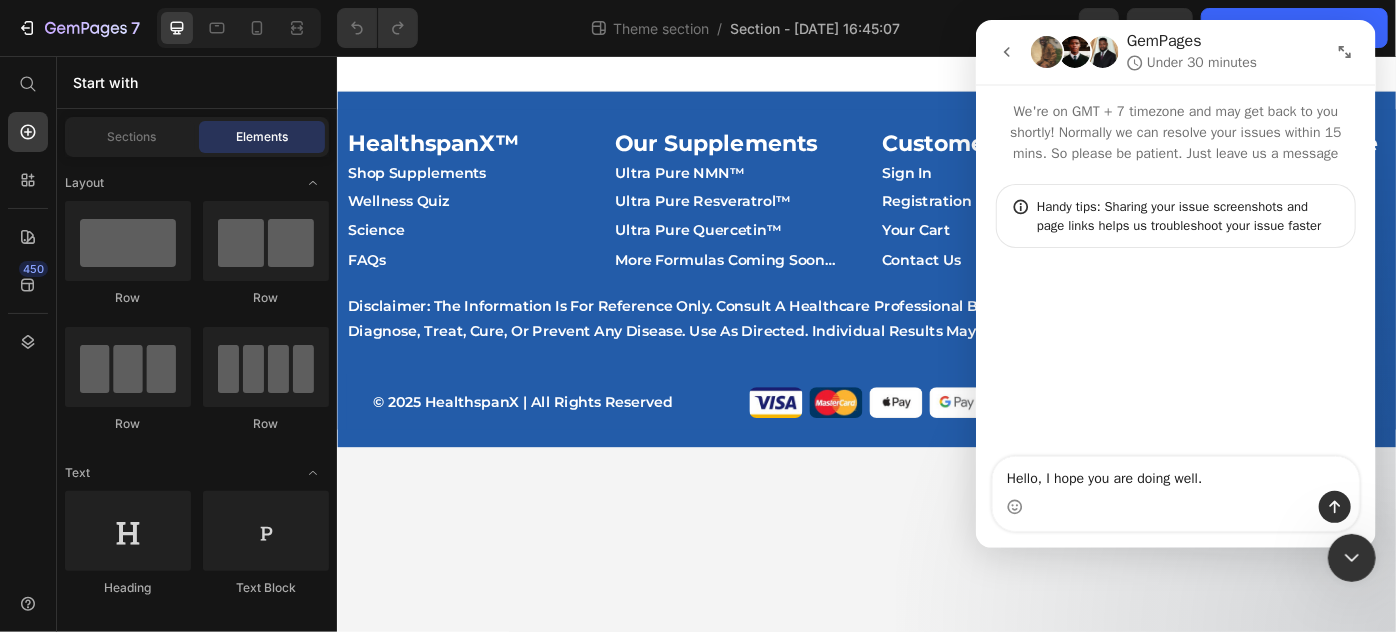 type on "Hello, I hope you are doing well." 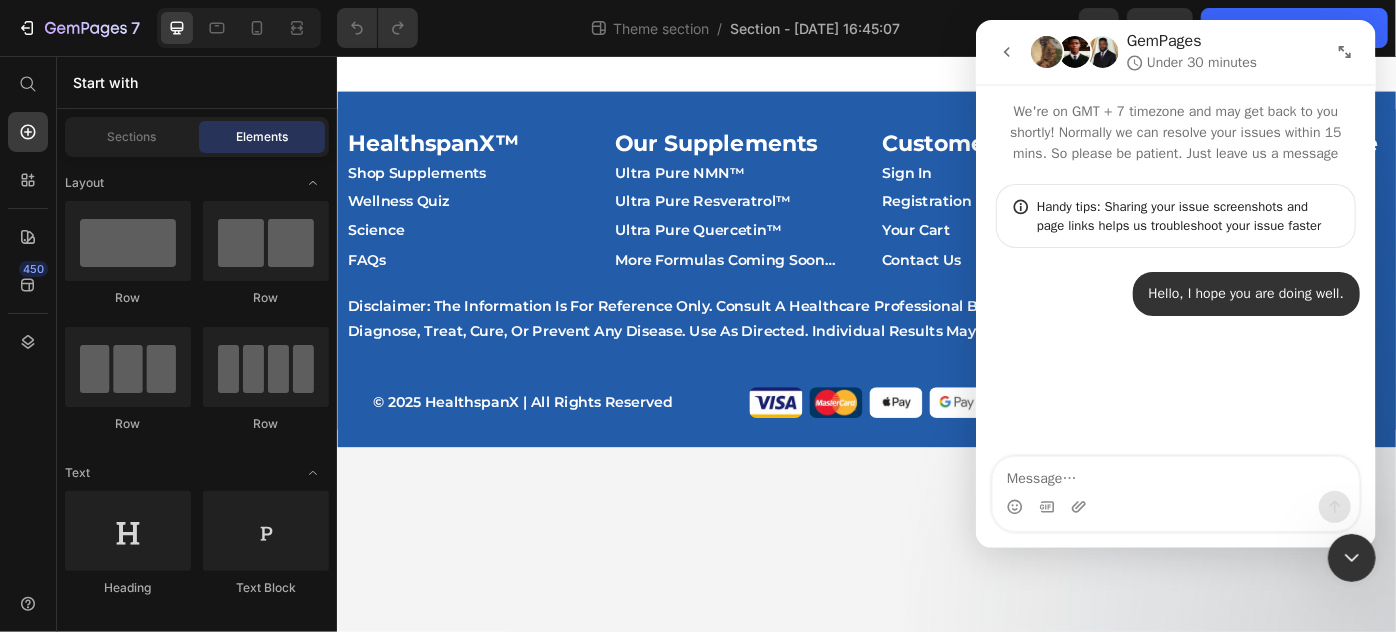 click at bounding box center (1175, 474) 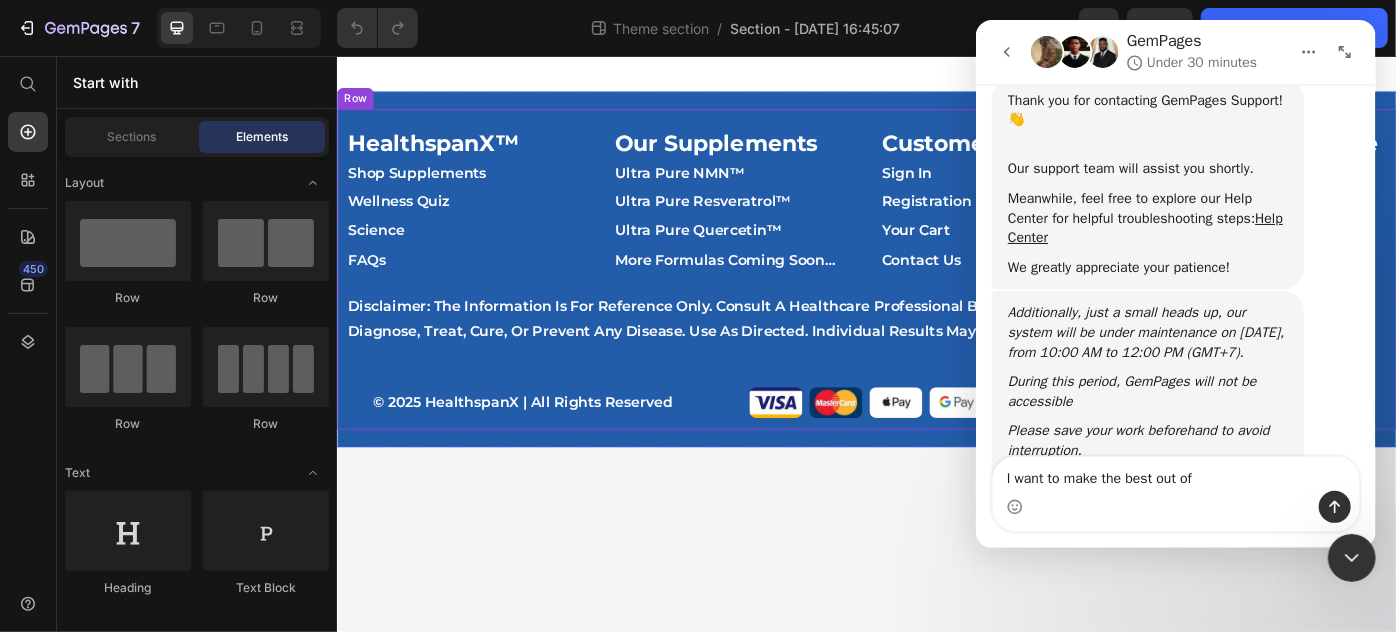 scroll, scrollTop: 348, scrollLeft: 0, axis: vertical 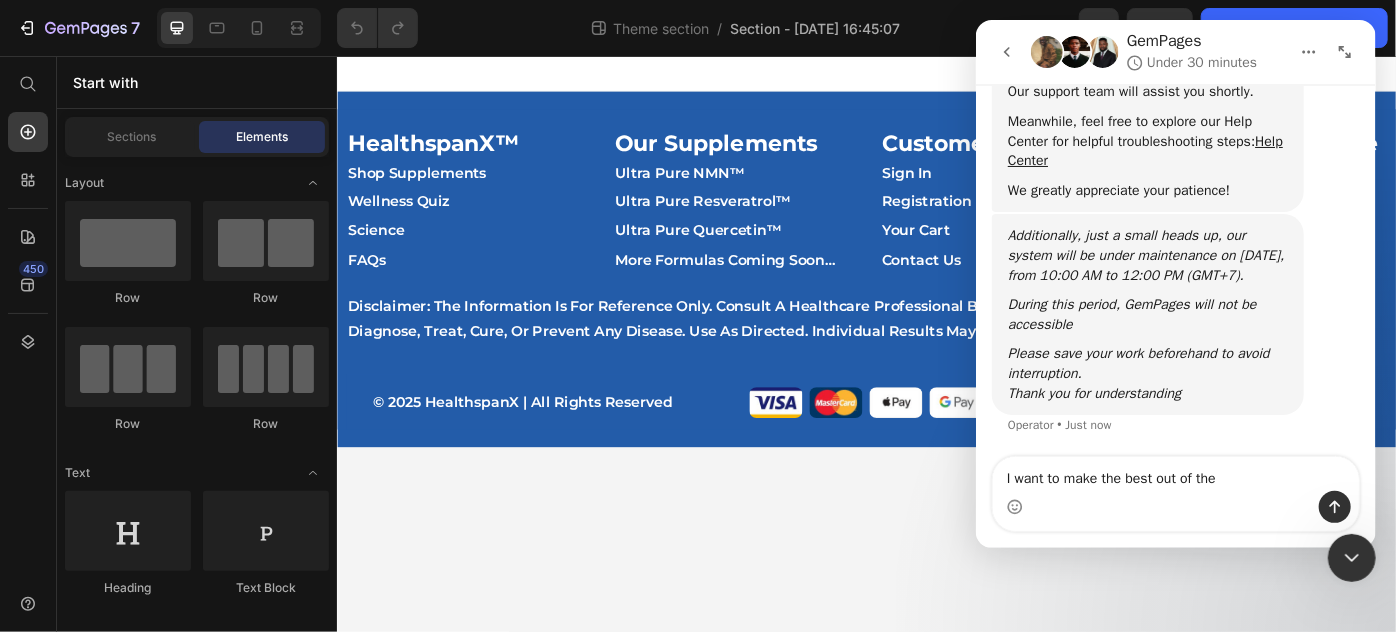 type on "I want to make the best out of the" 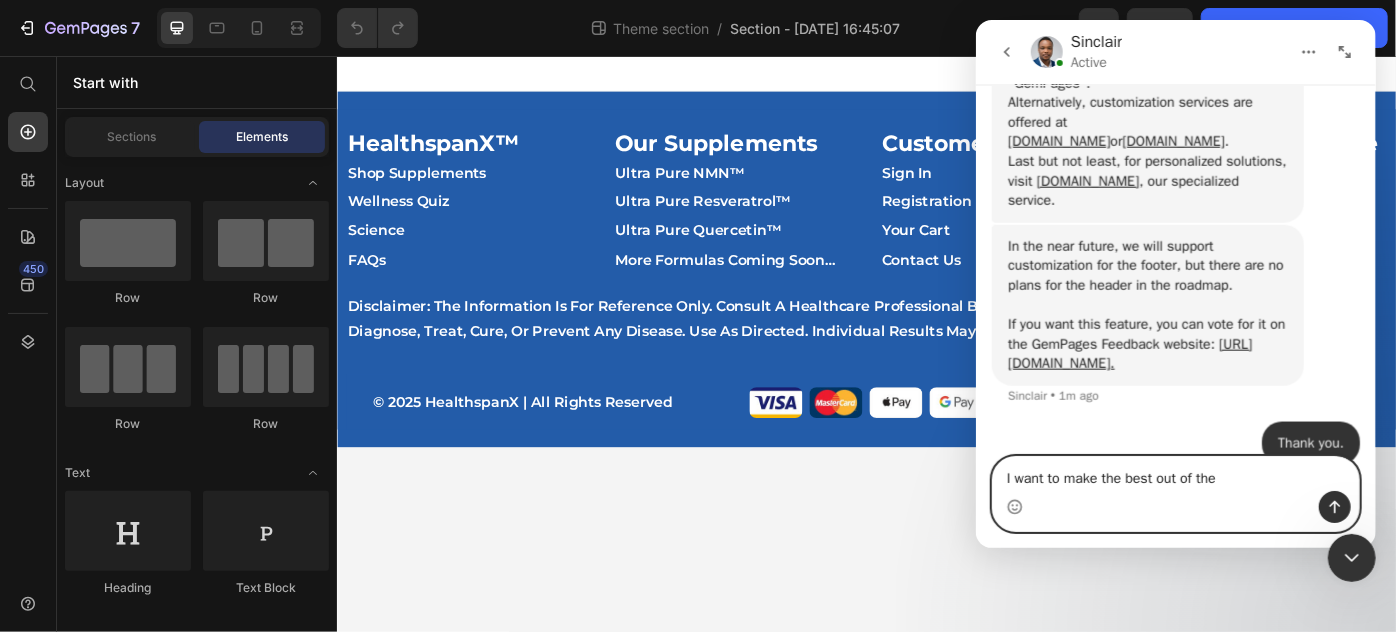 scroll, scrollTop: 1416, scrollLeft: 0, axis: vertical 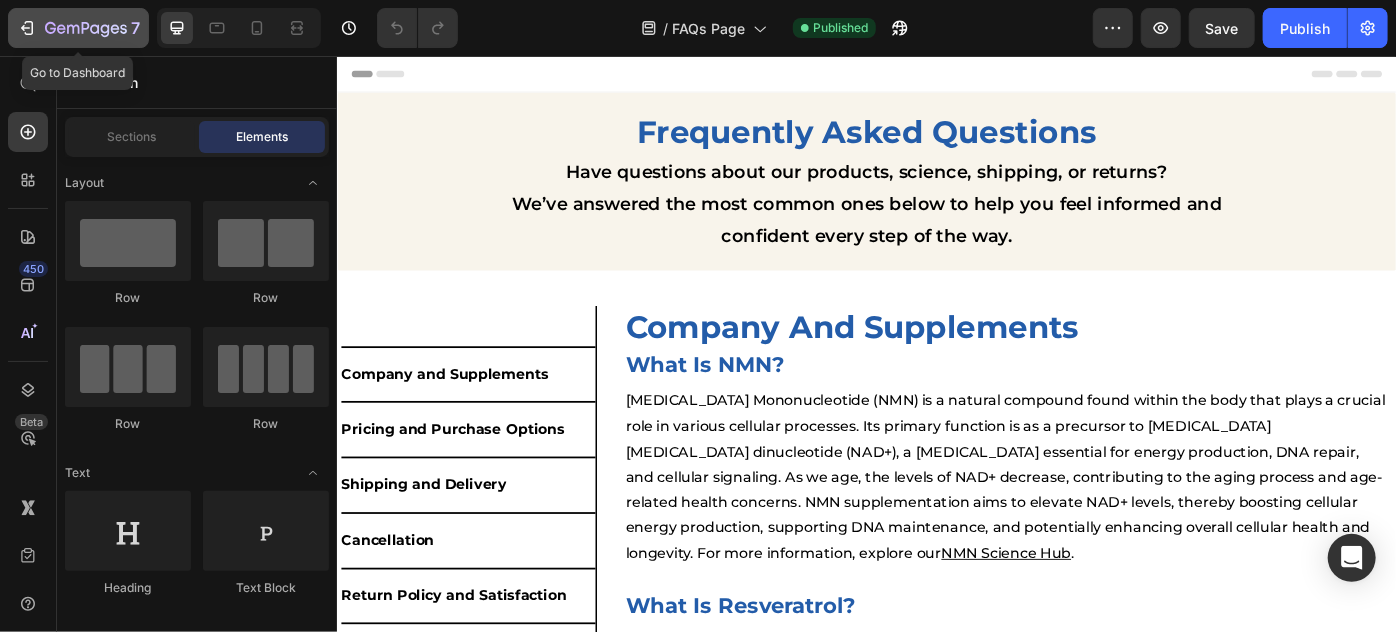 click 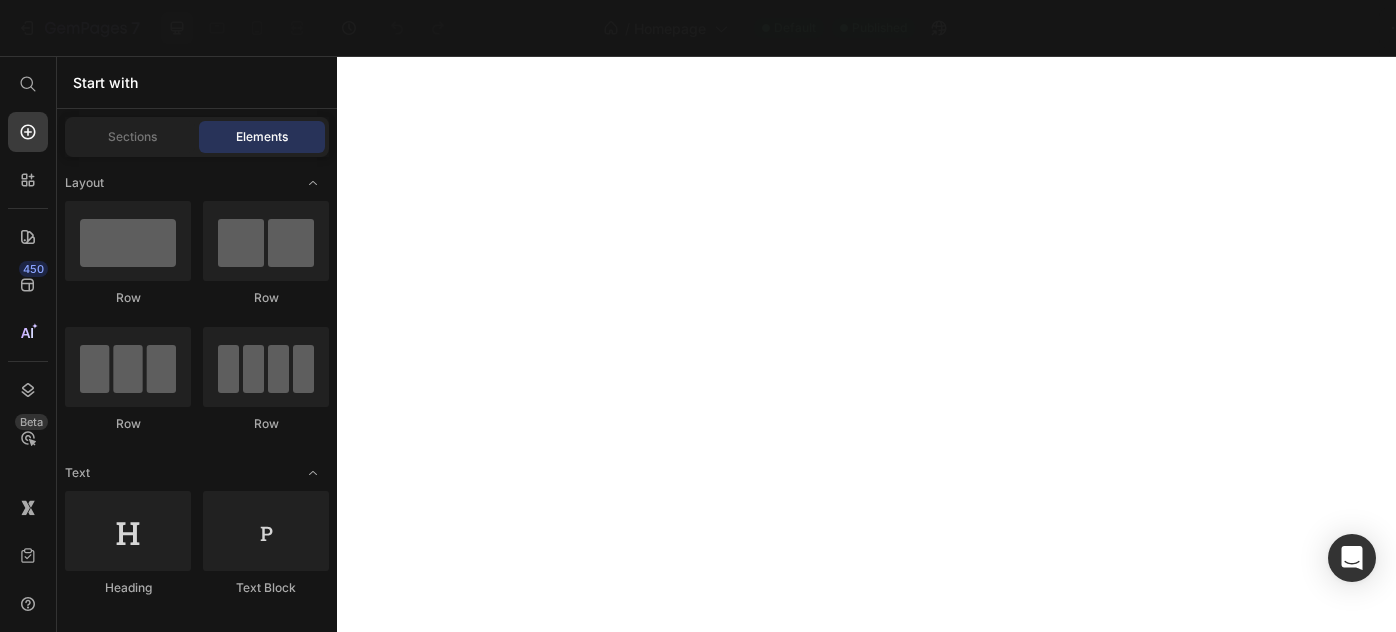 scroll, scrollTop: 0, scrollLeft: 0, axis: both 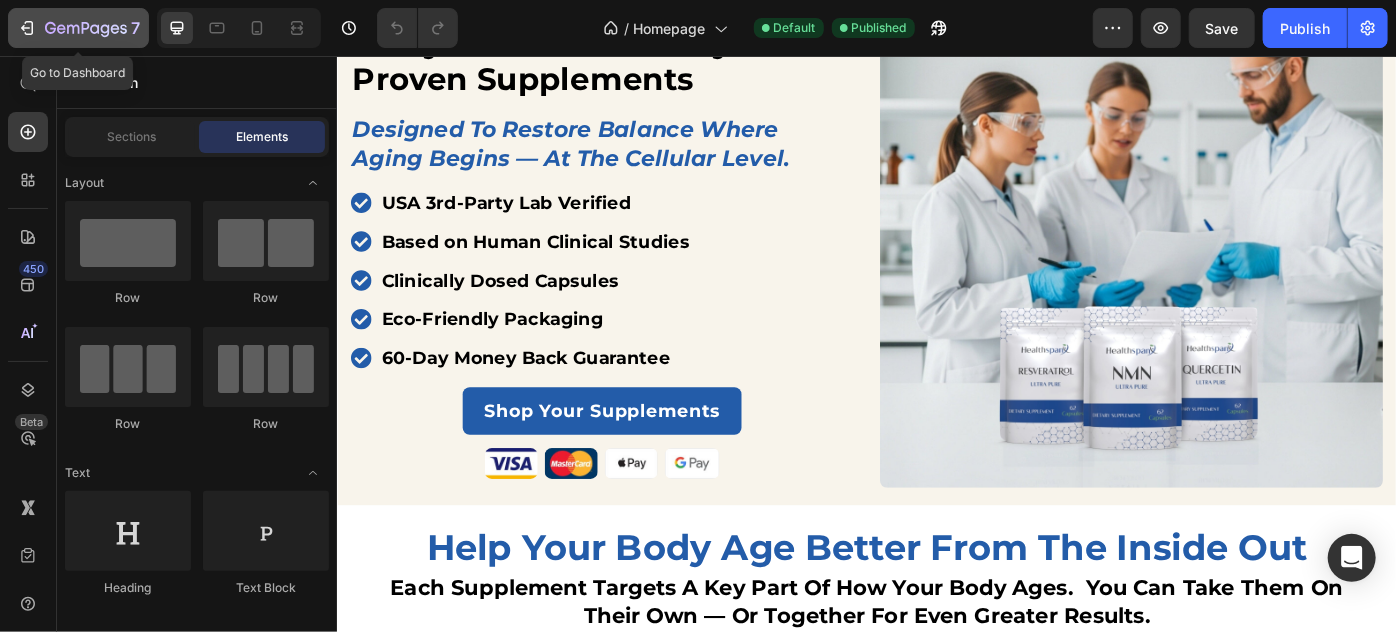 click 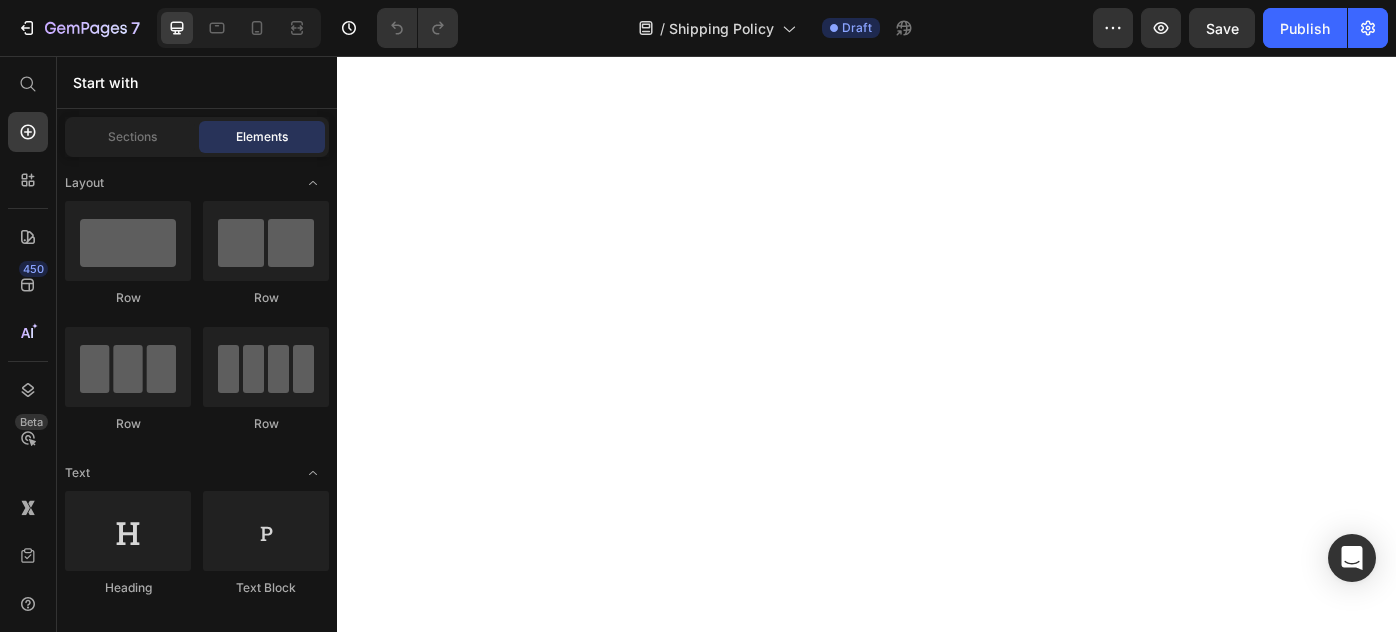 scroll, scrollTop: 0, scrollLeft: 0, axis: both 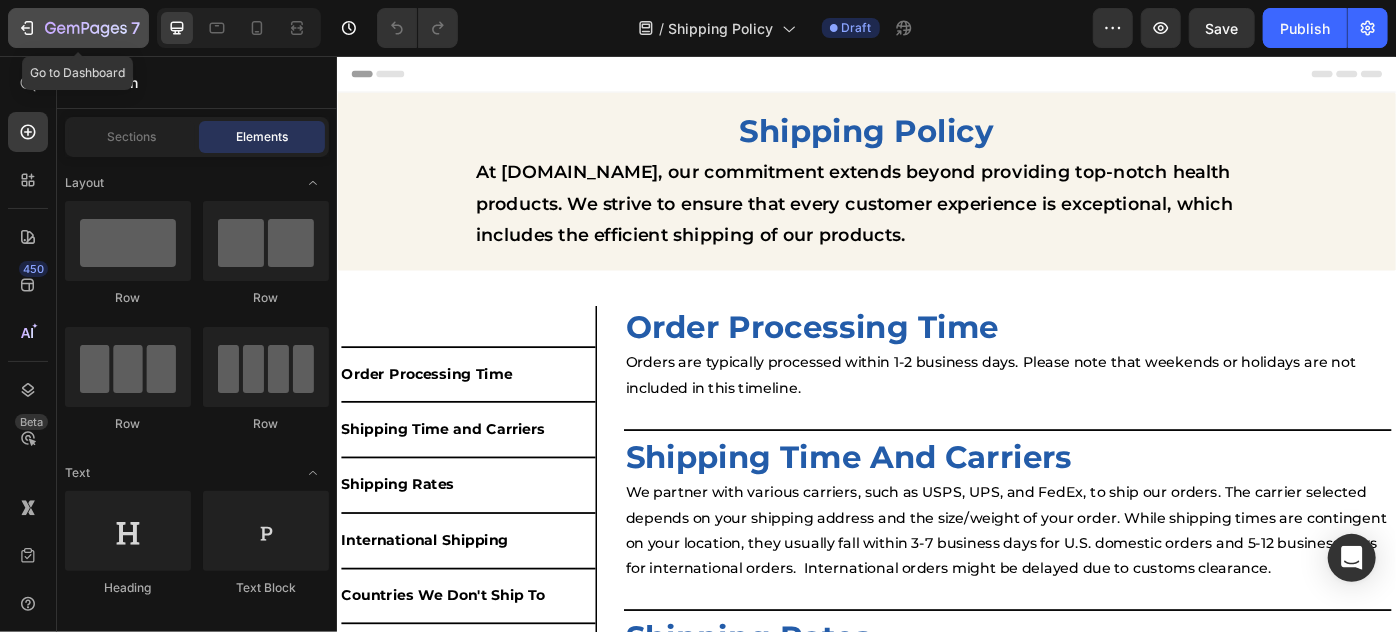 click 